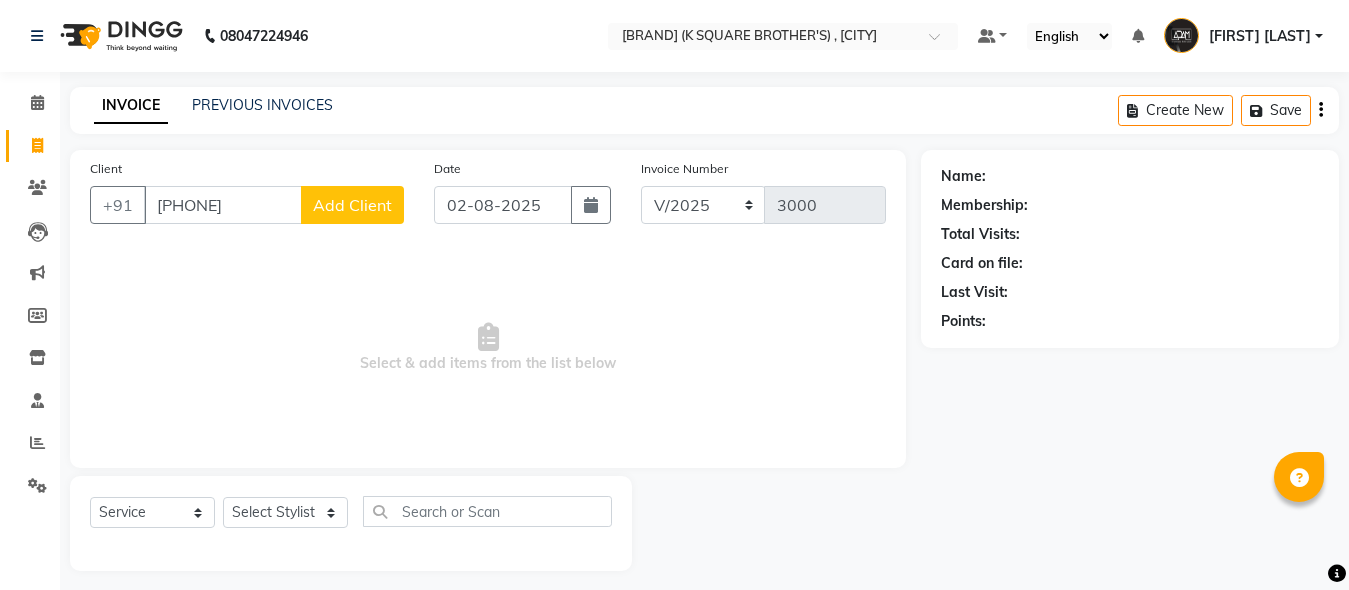 select on "[PHONE]" 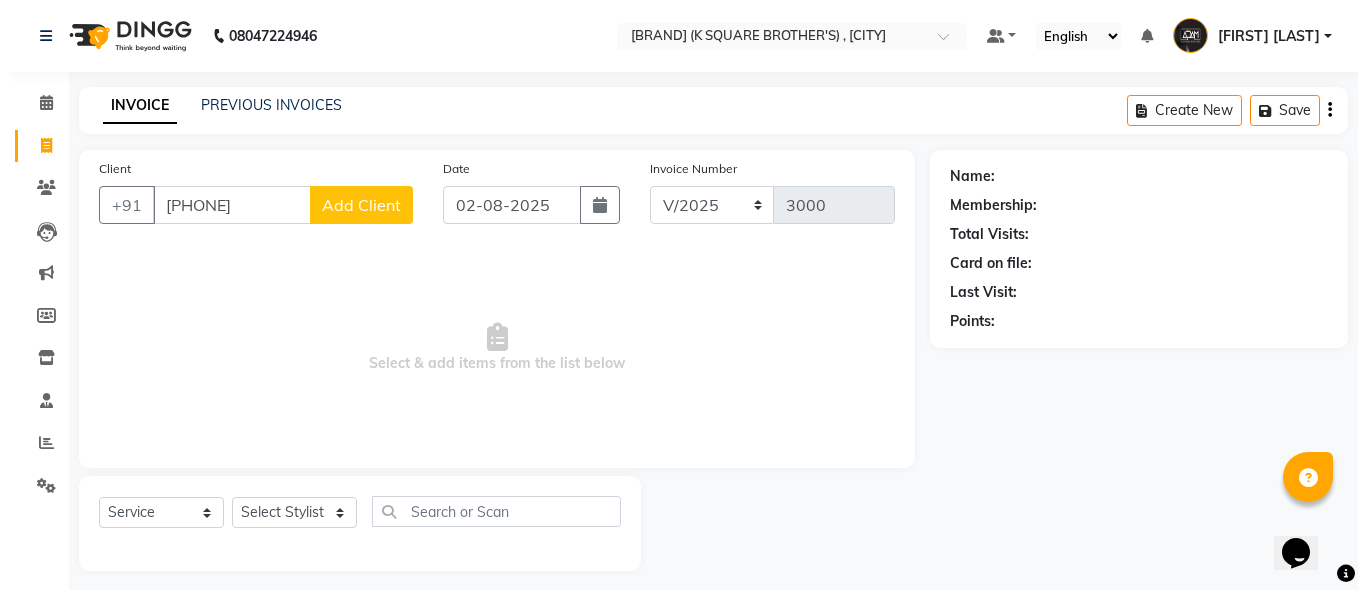 scroll, scrollTop: 0, scrollLeft: 0, axis: both 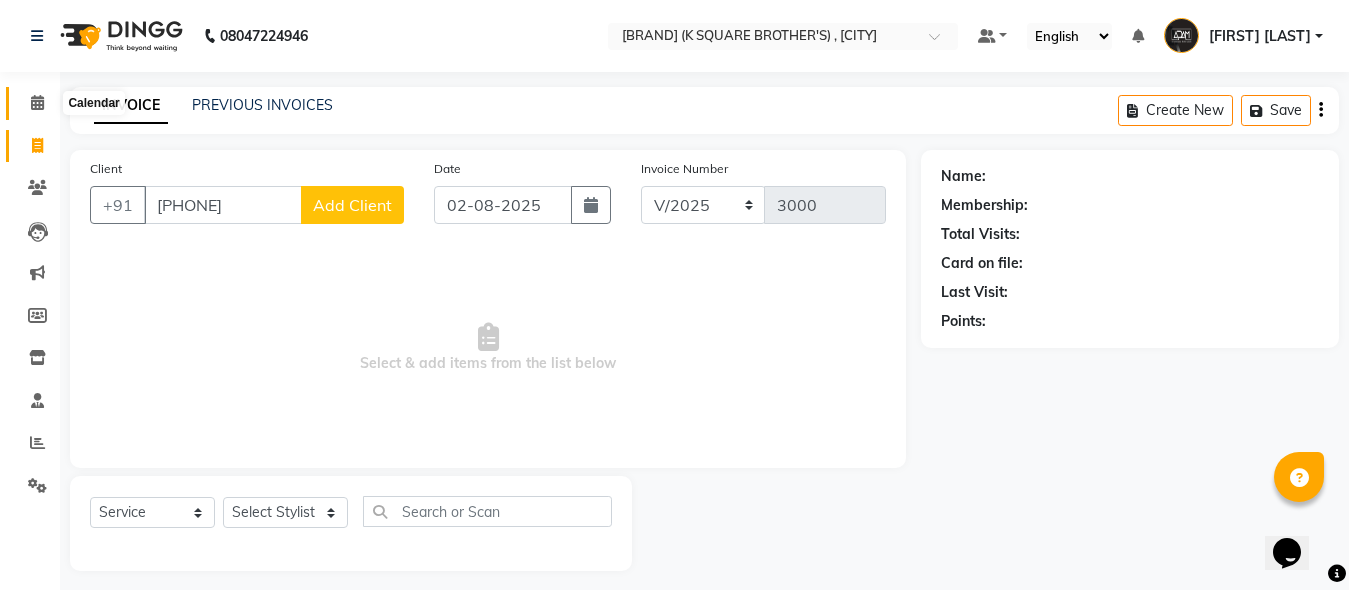 click 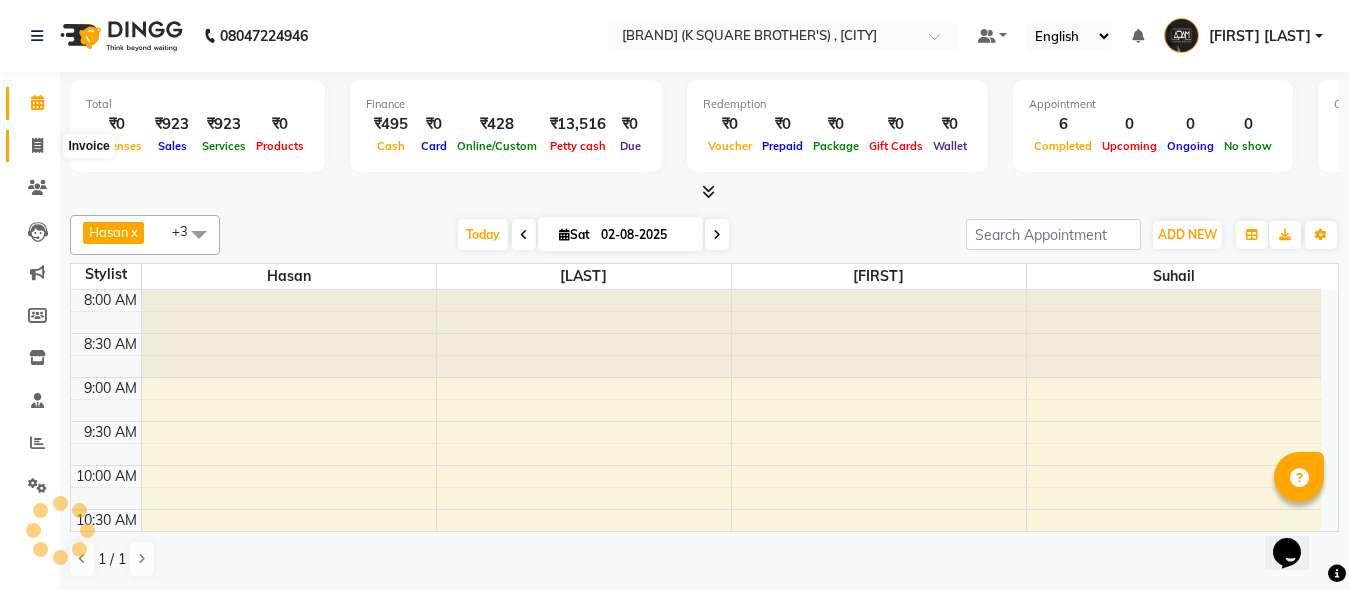 click 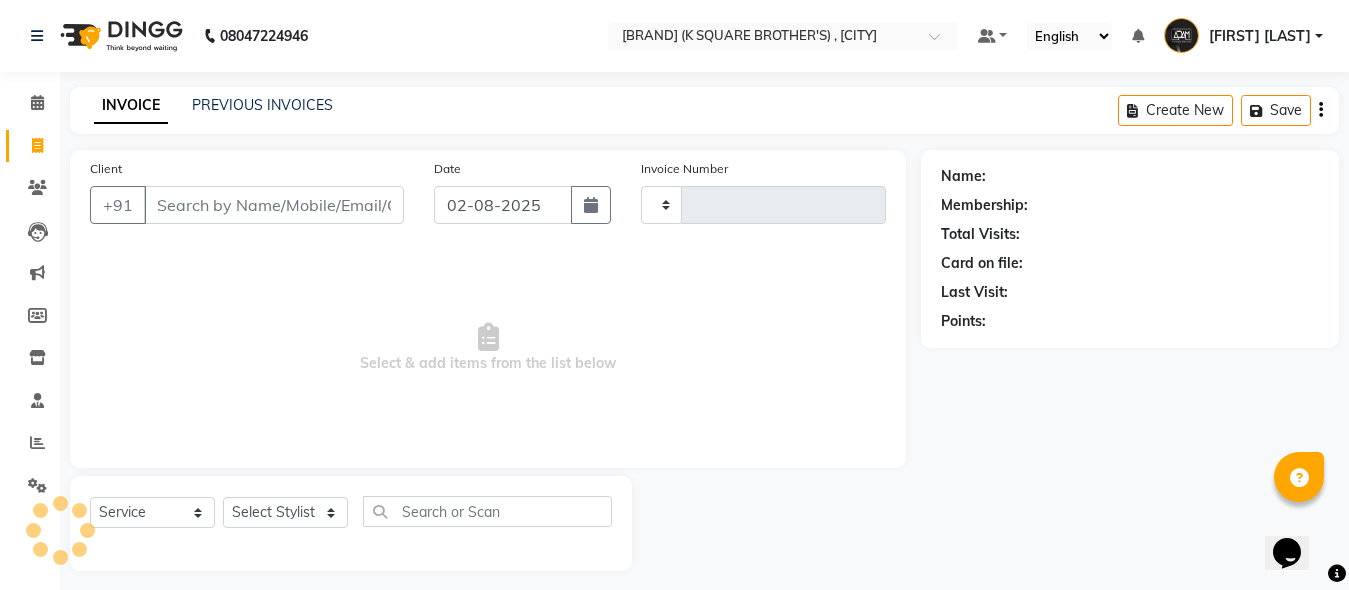 click on "Client" at bounding box center (274, 205) 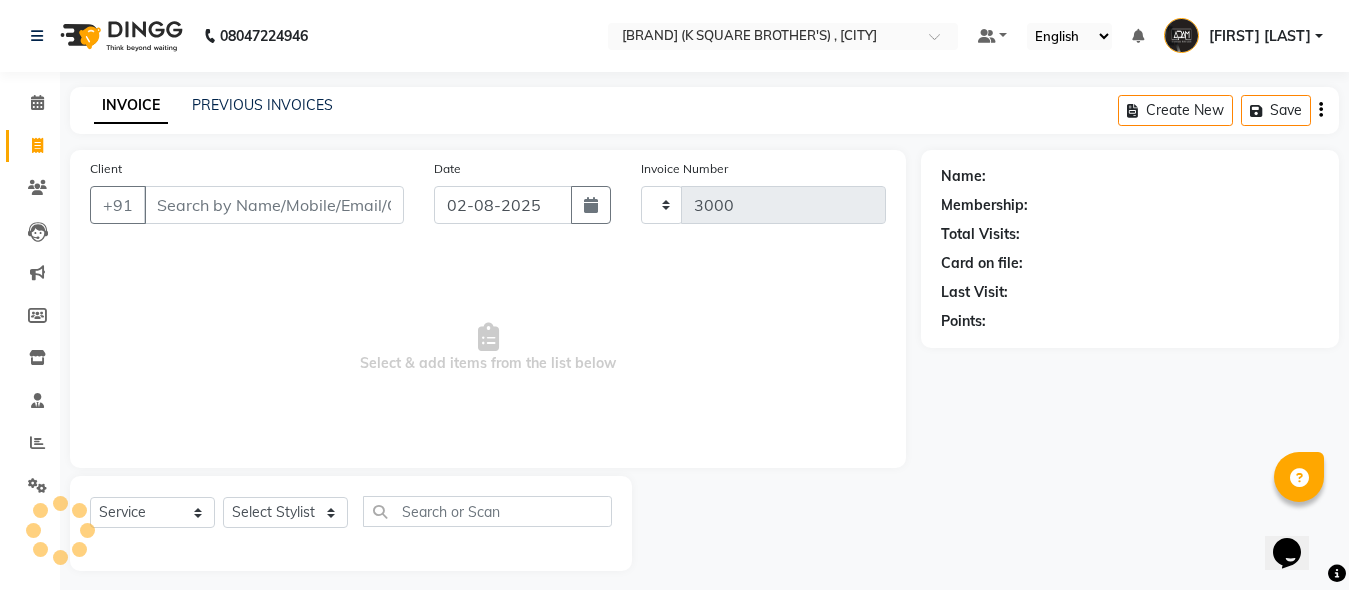 select on "[PHONE]" 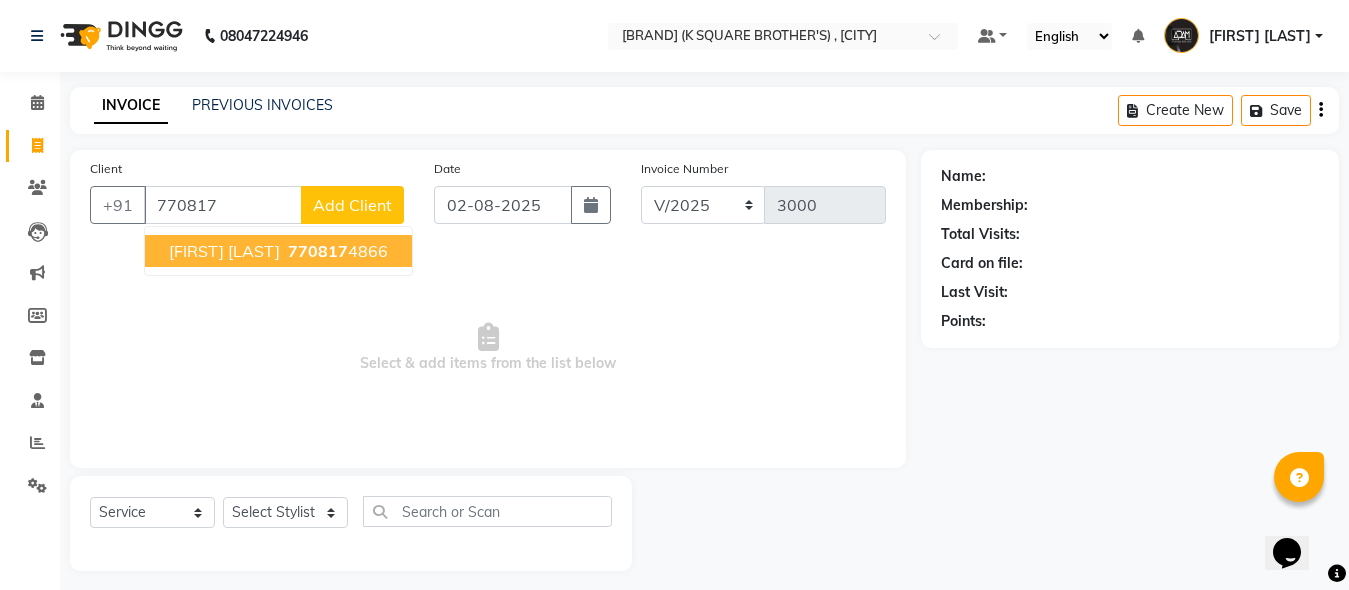 click on "[PHONE]" at bounding box center [336, 251] 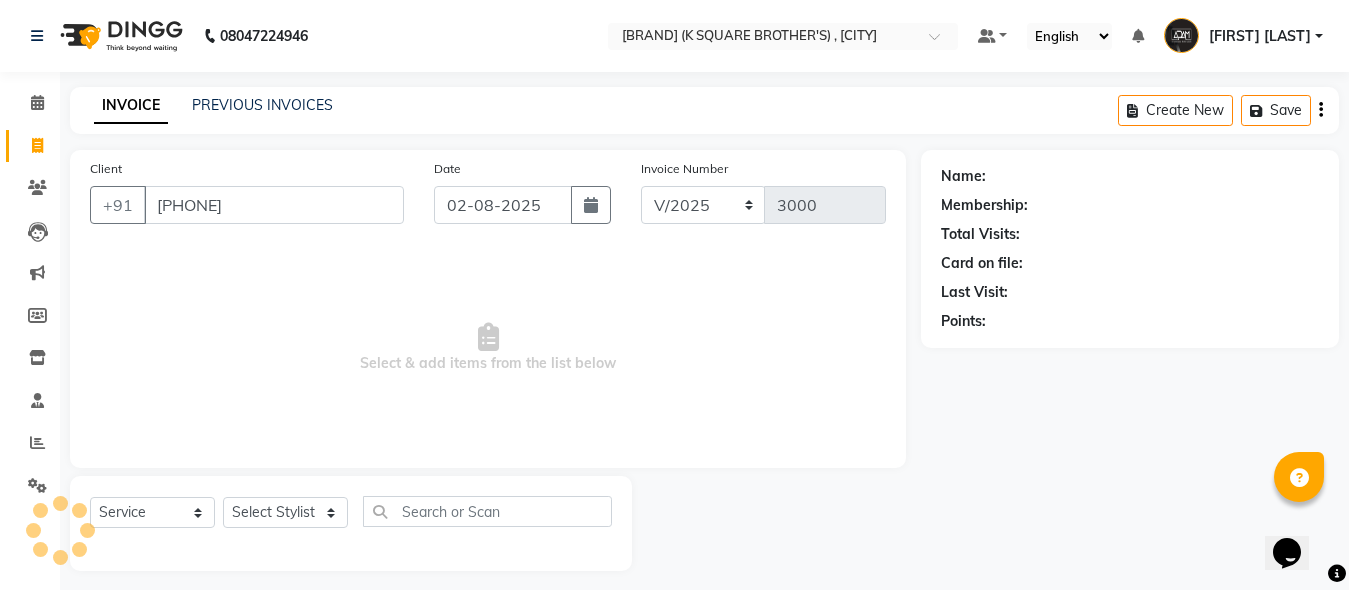 type on "[PHONE]" 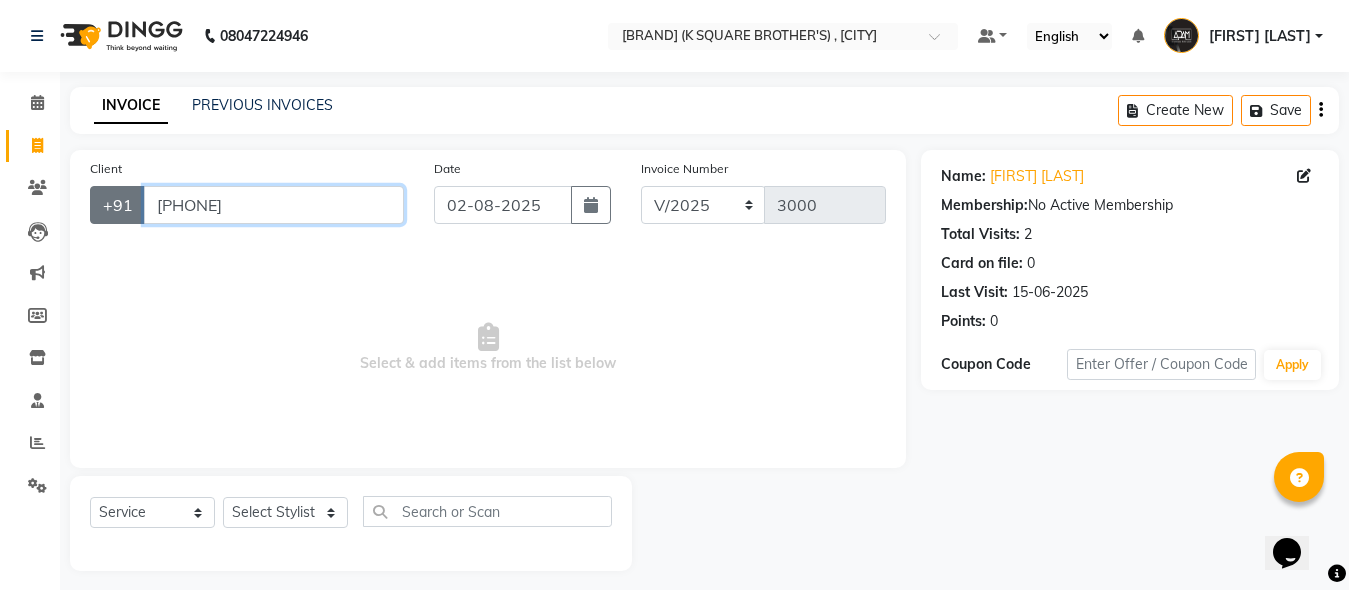 drag, startPoint x: 269, startPoint y: 207, endPoint x: 130, endPoint y: 188, distance: 140.29256 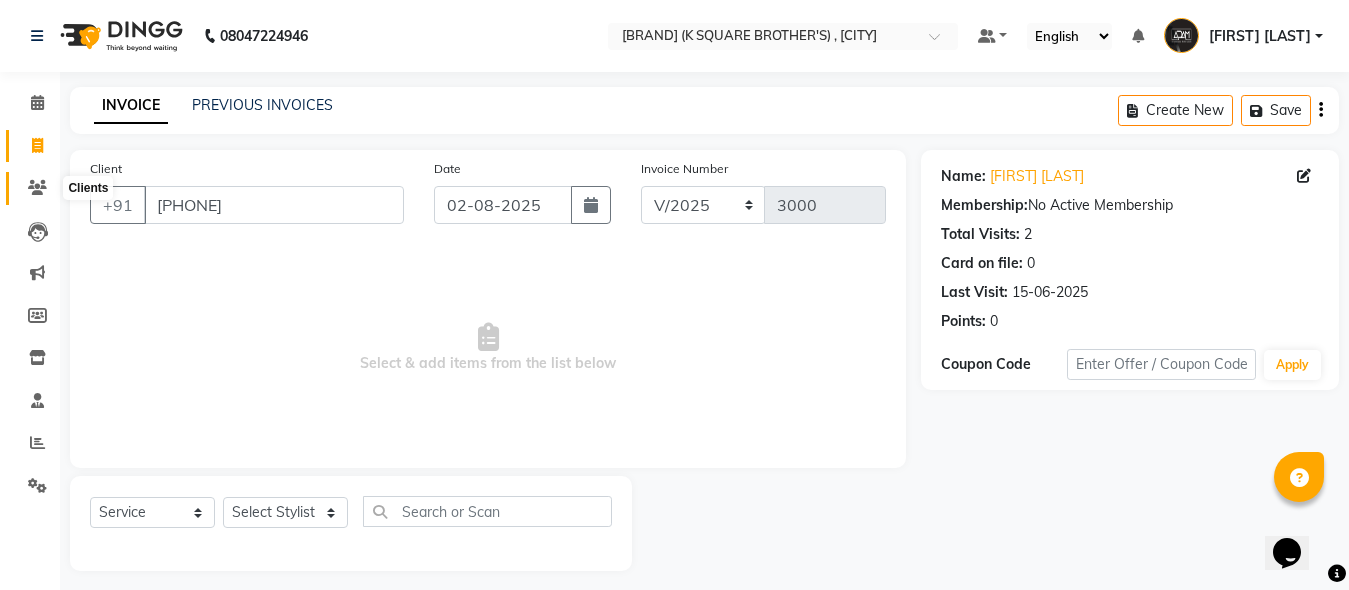 click 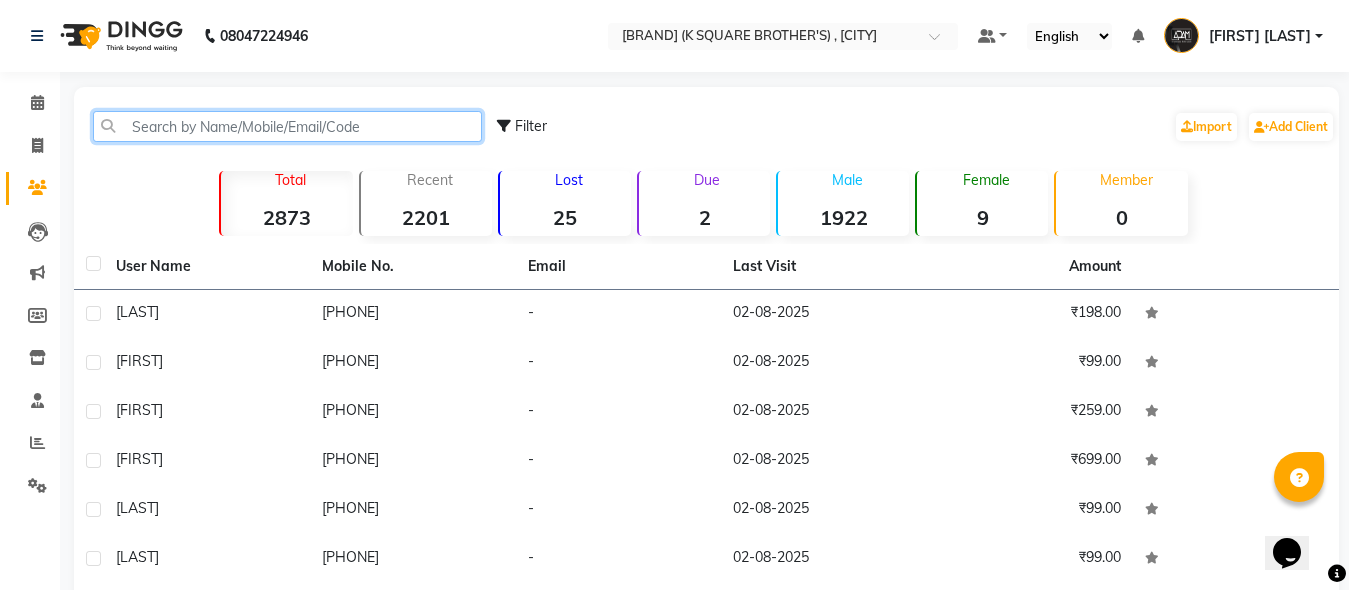 paste on "[PHONE]" 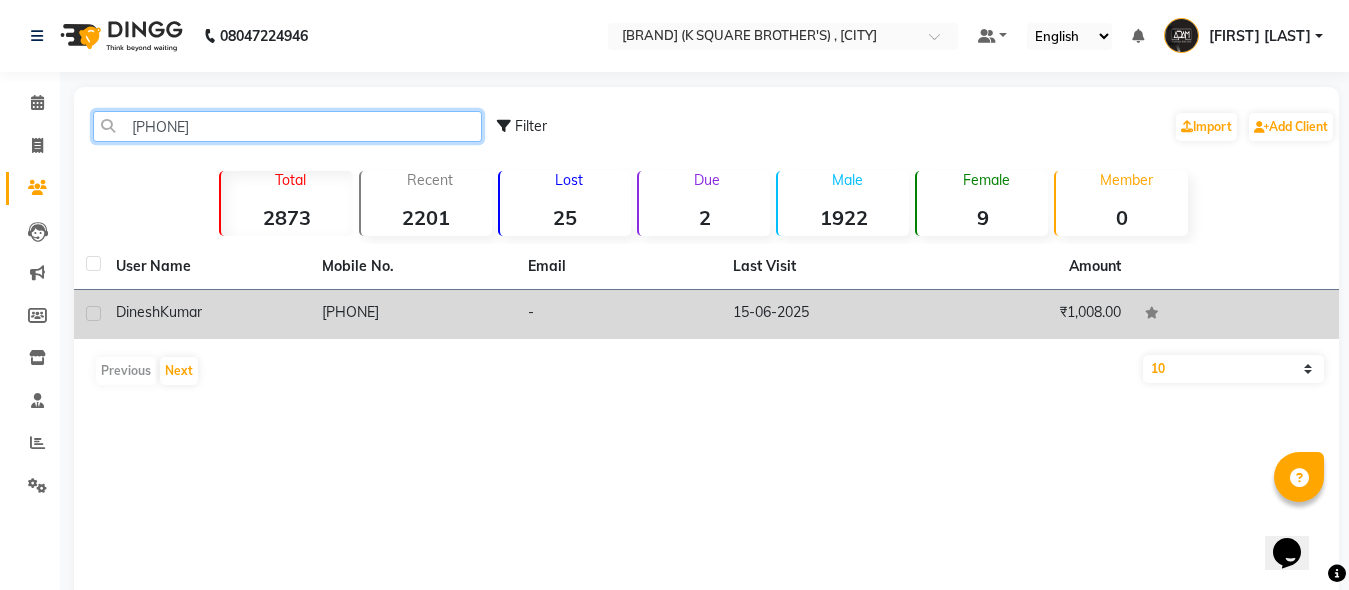 type on "[PHONE]" 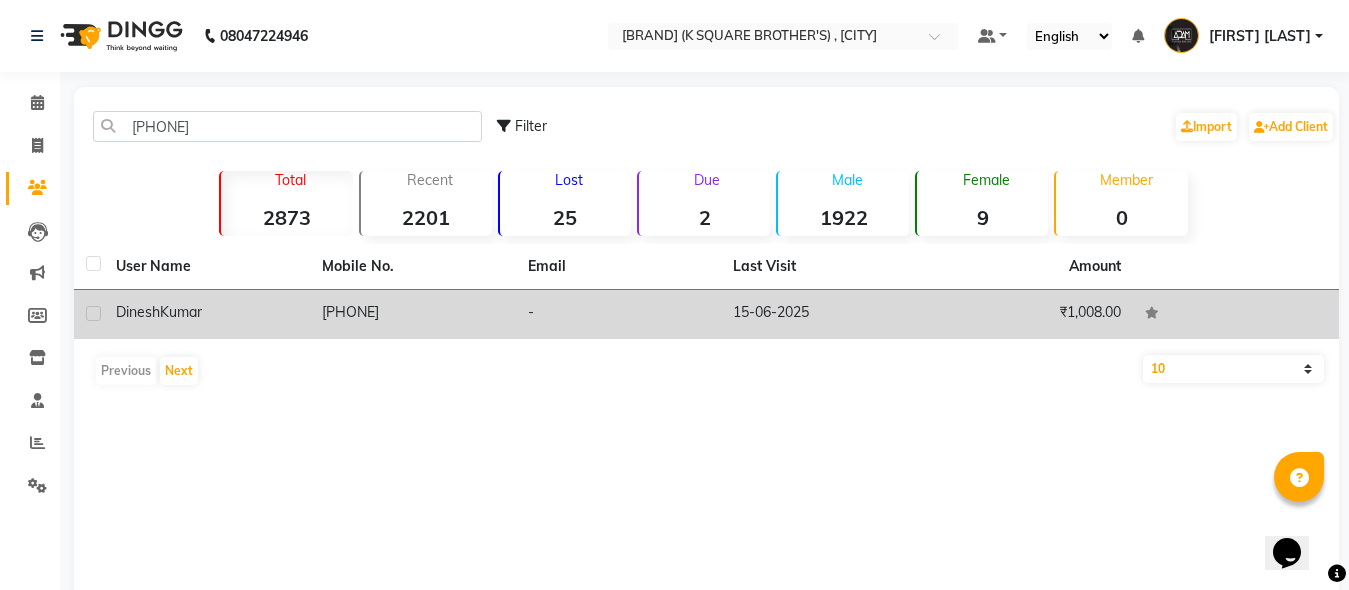 click on "[FIRST]  [LAST]" 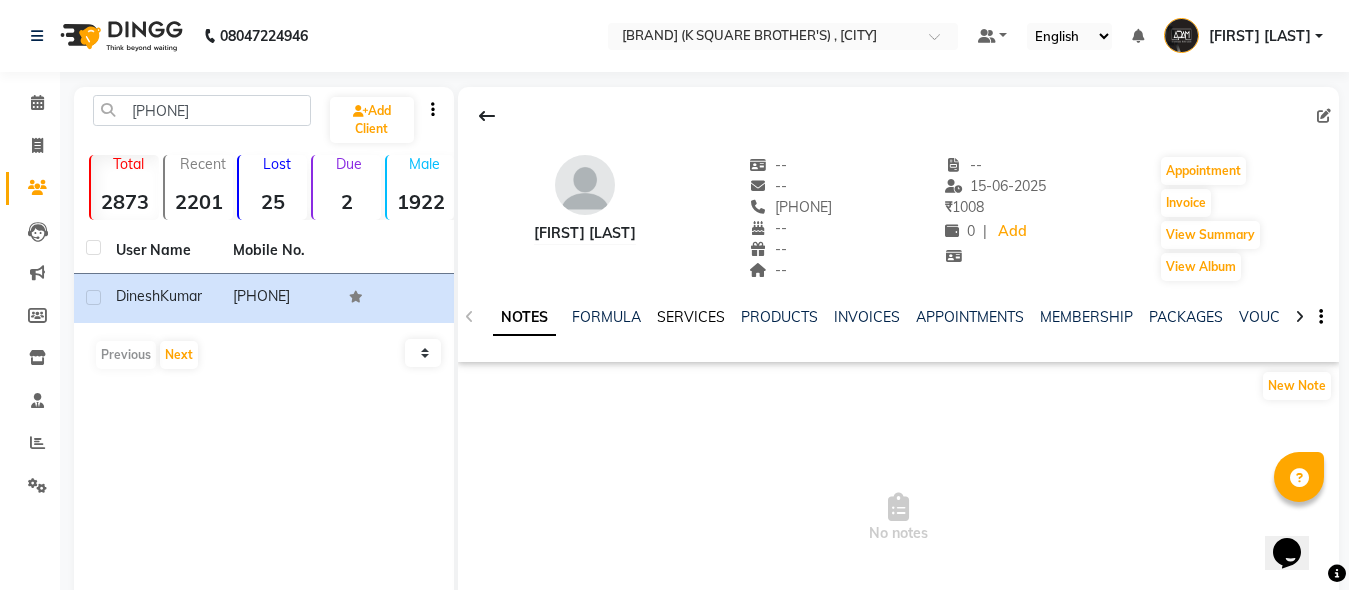 click on "SERVICES" 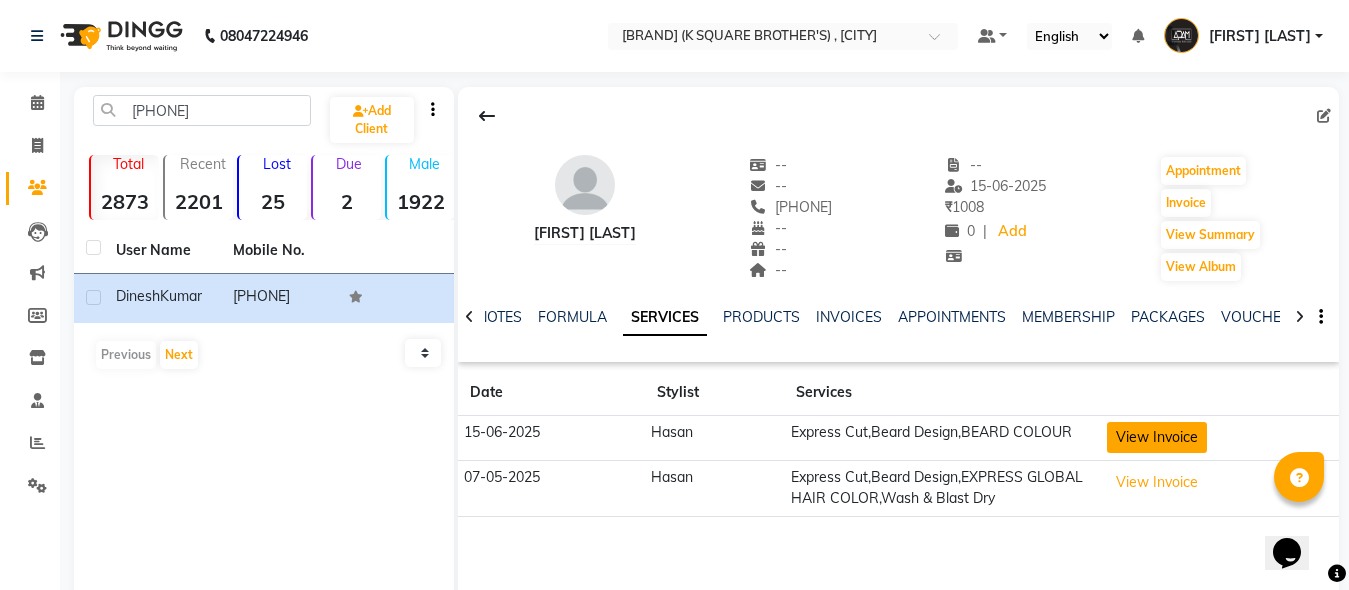 click on "View Invoice" 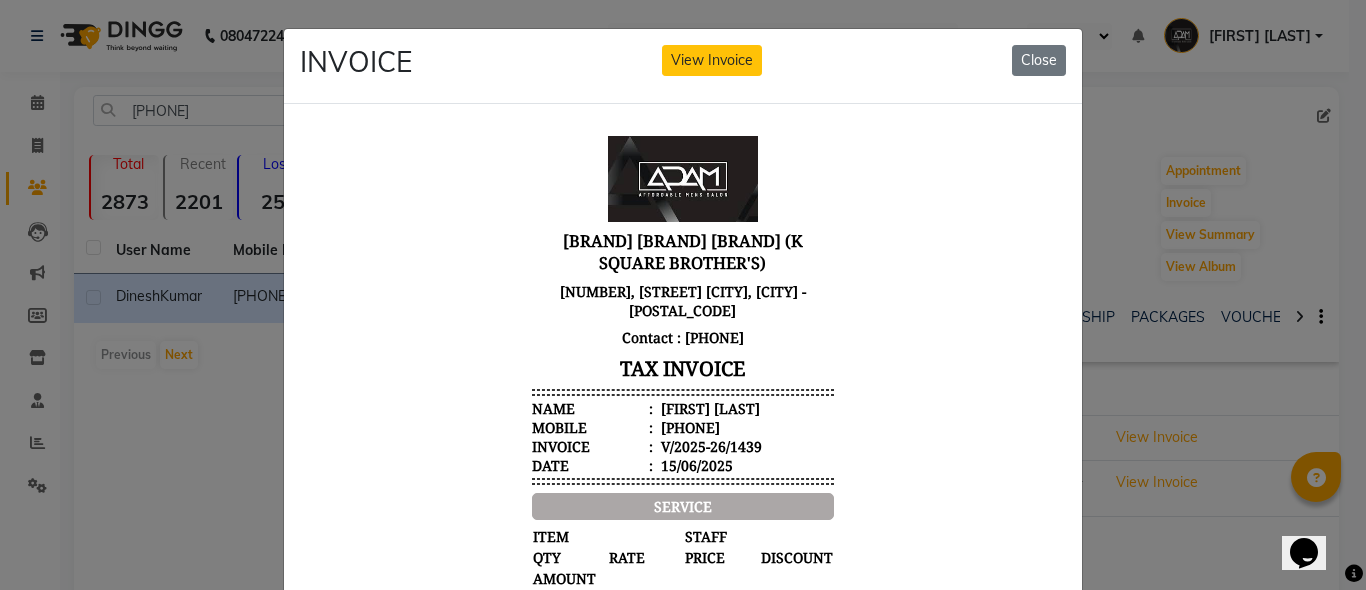 scroll, scrollTop: 16, scrollLeft: 0, axis: vertical 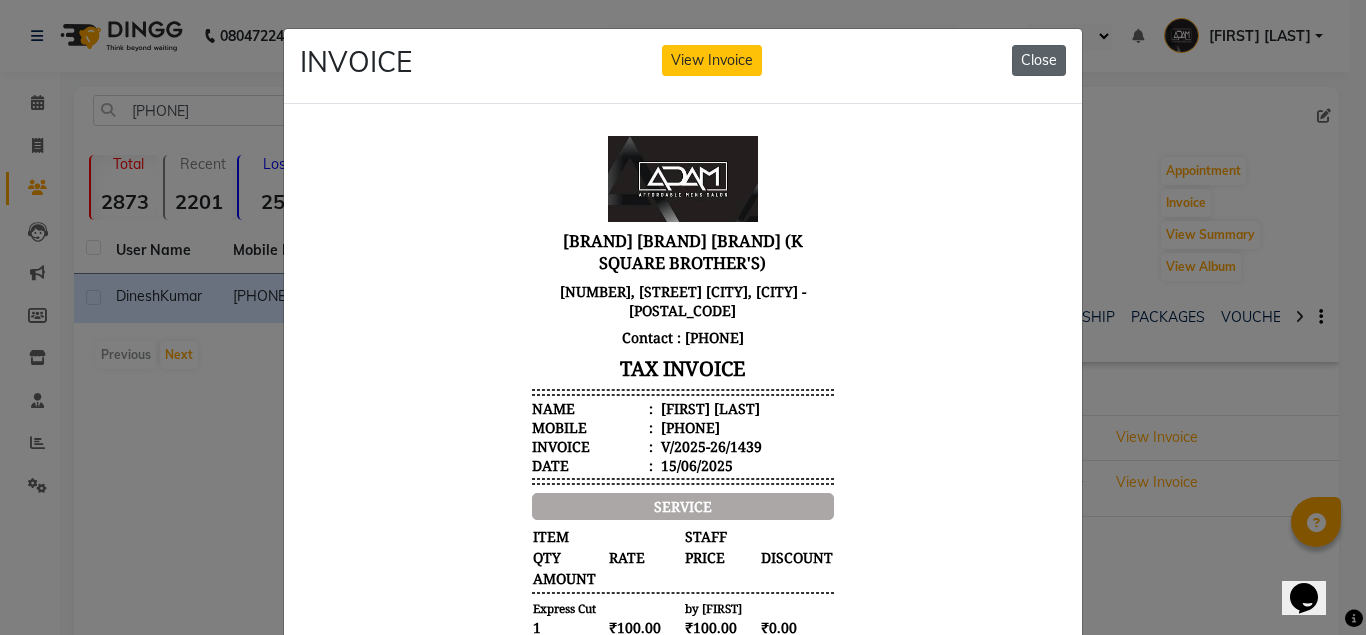 click on "Close" 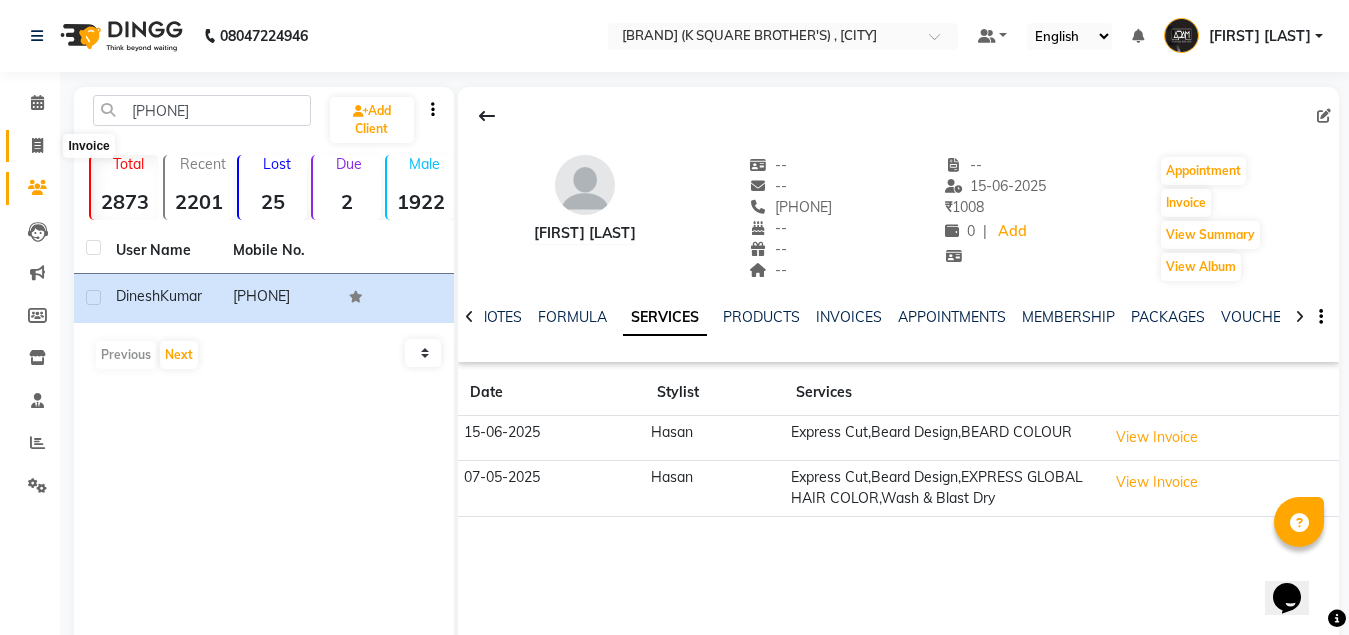 click 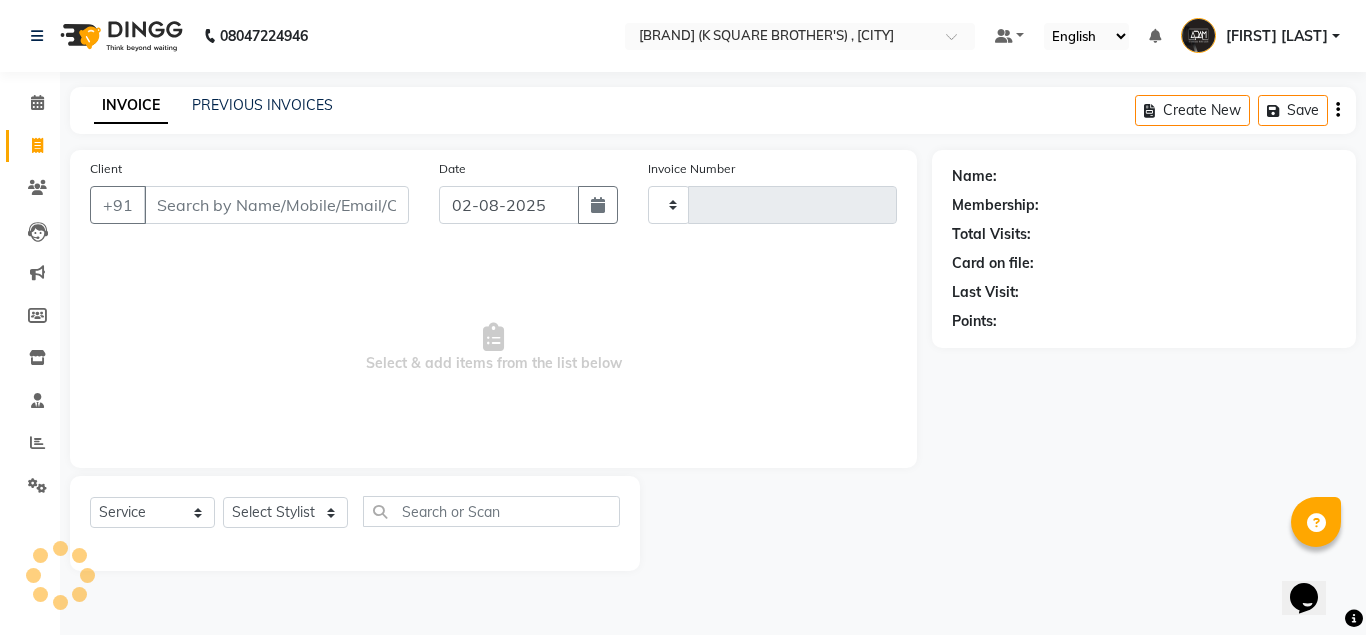 type on "3000" 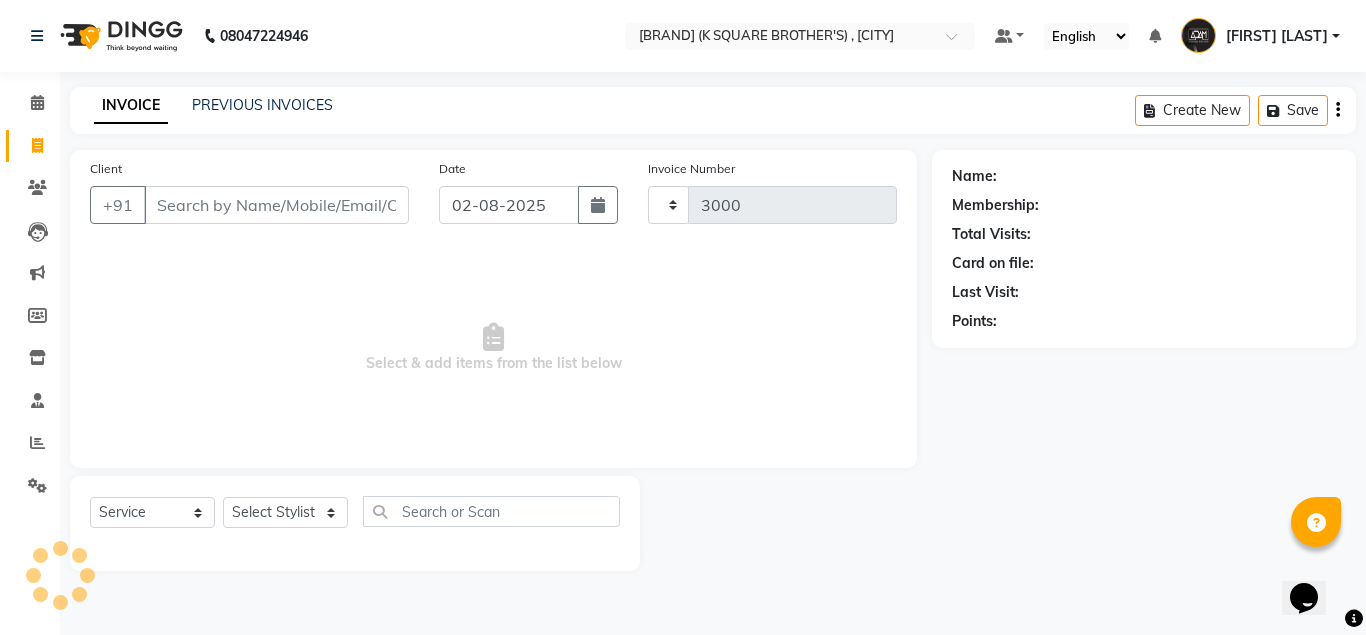select on "[PHONE]" 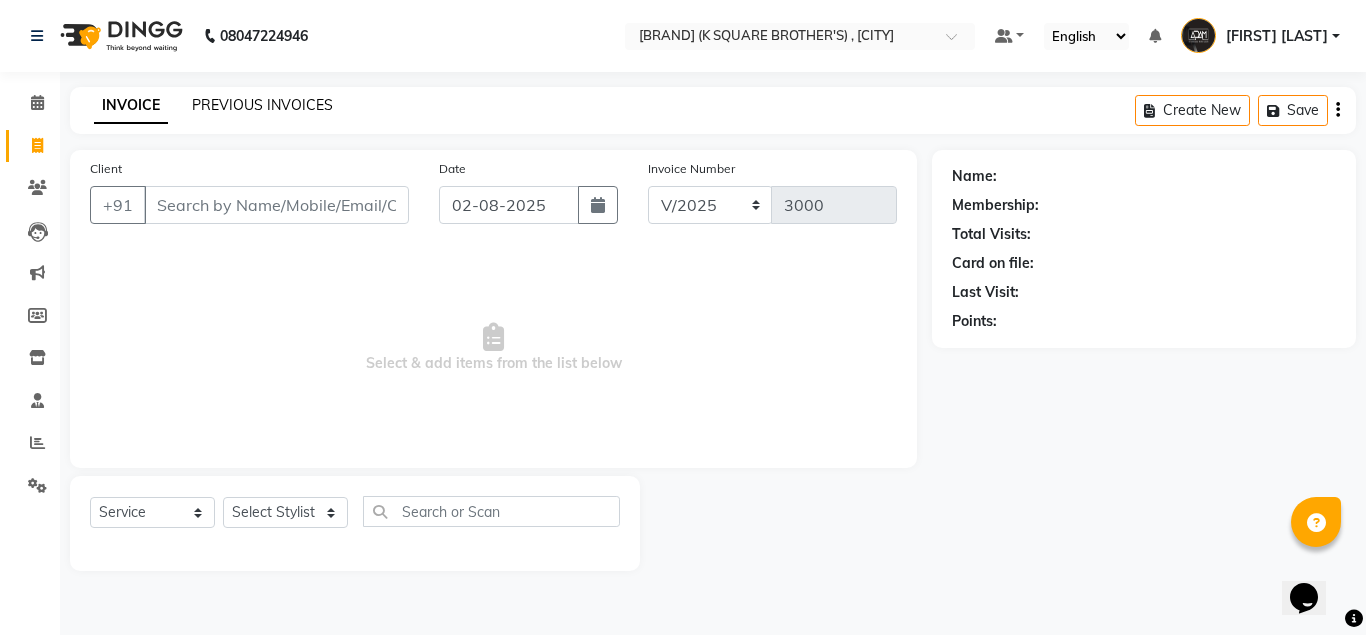 click on "PREVIOUS INVOICES" 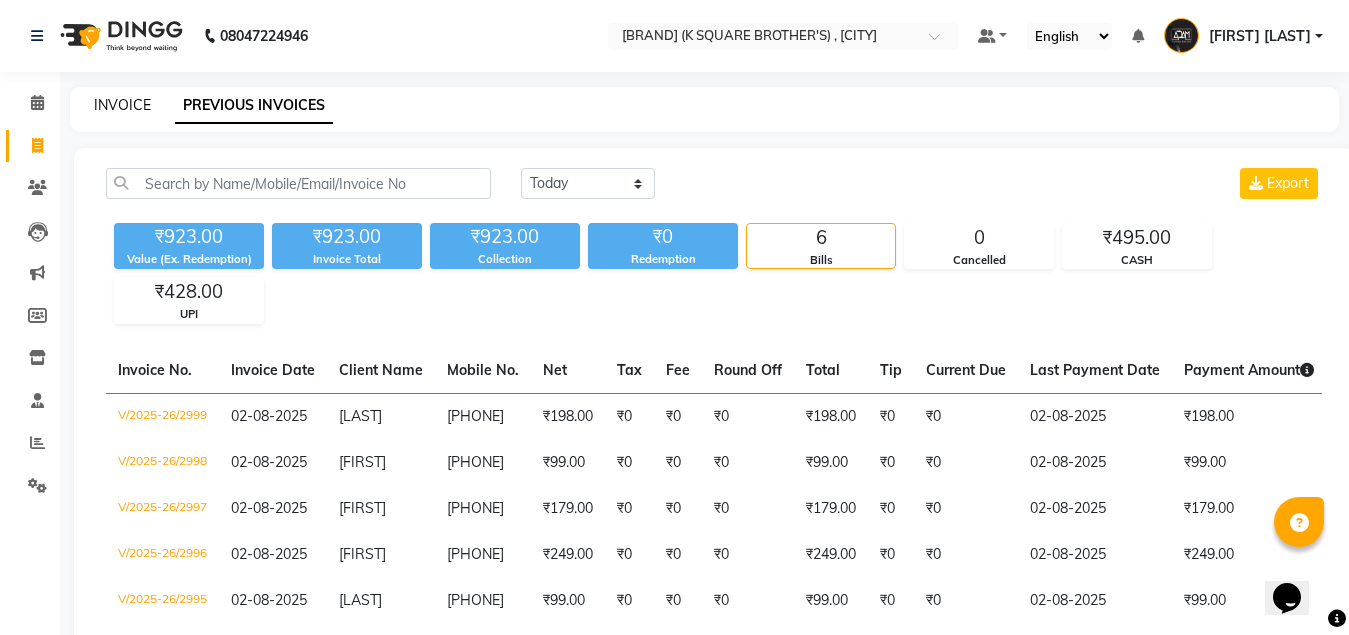 click on "INVOICE" 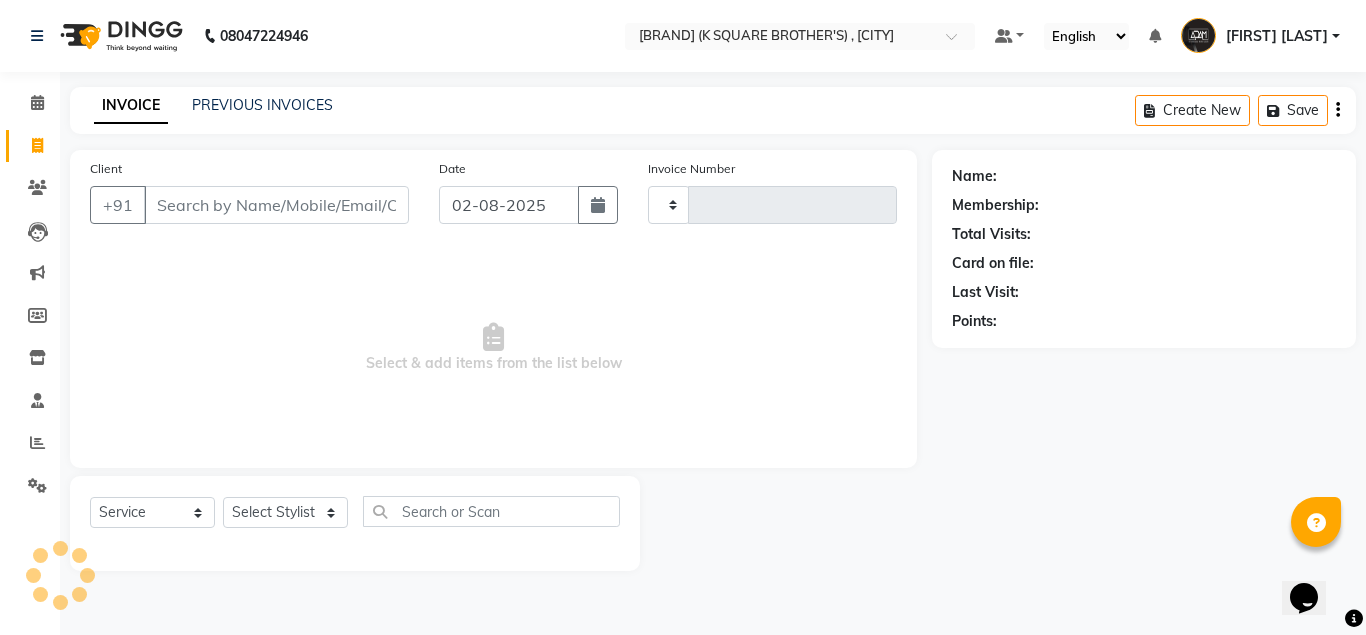 type on "3000" 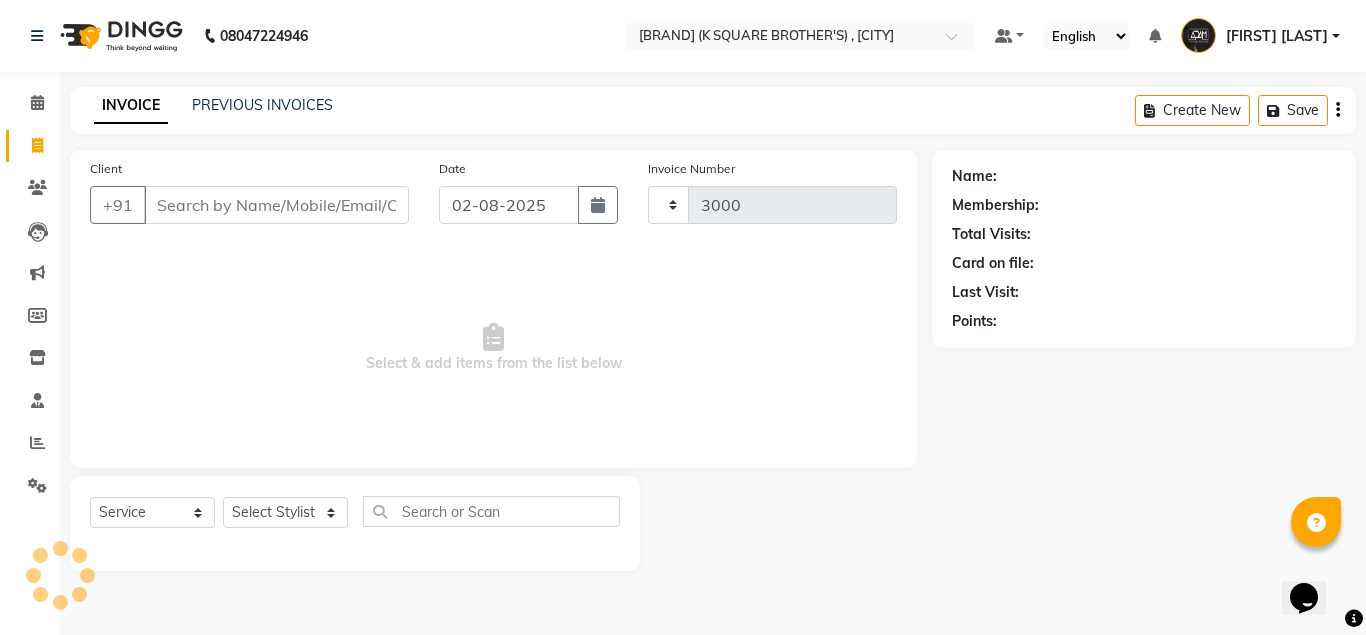 select on "[PHONE]" 